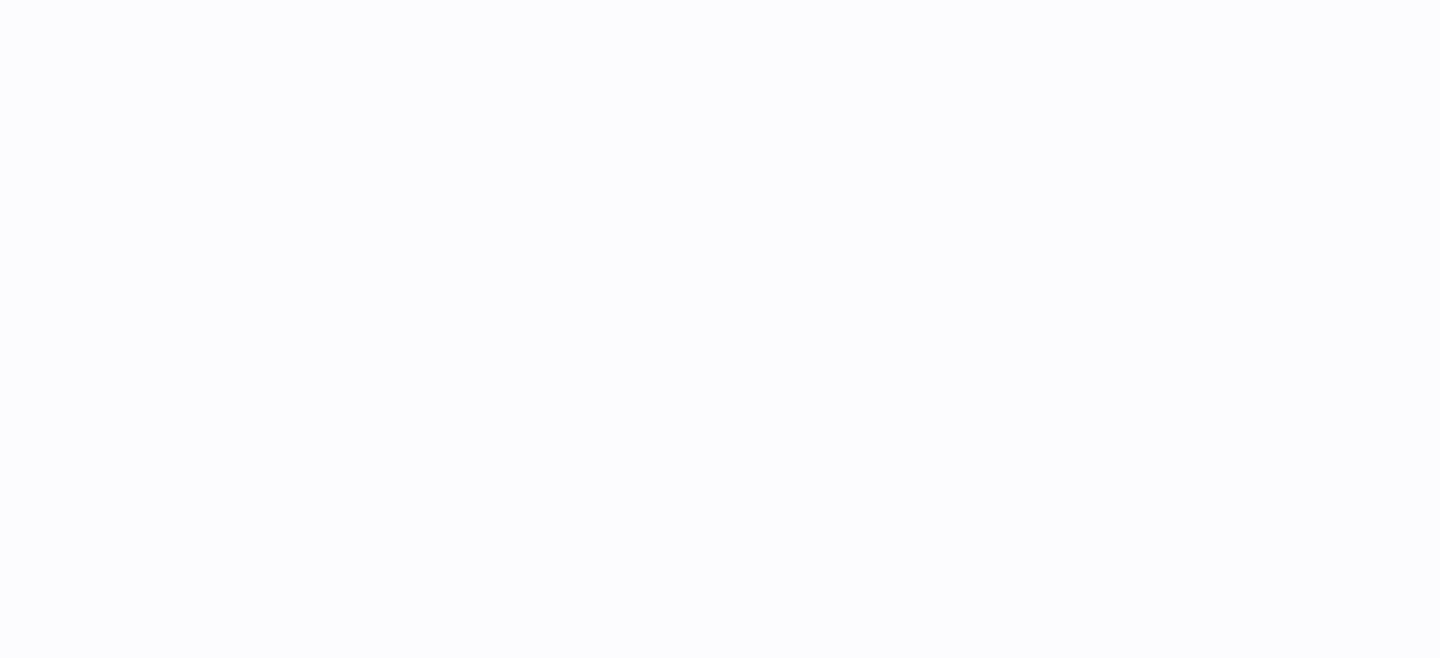 scroll, scrollTop: 0, scrollLeft: 0, axis: both 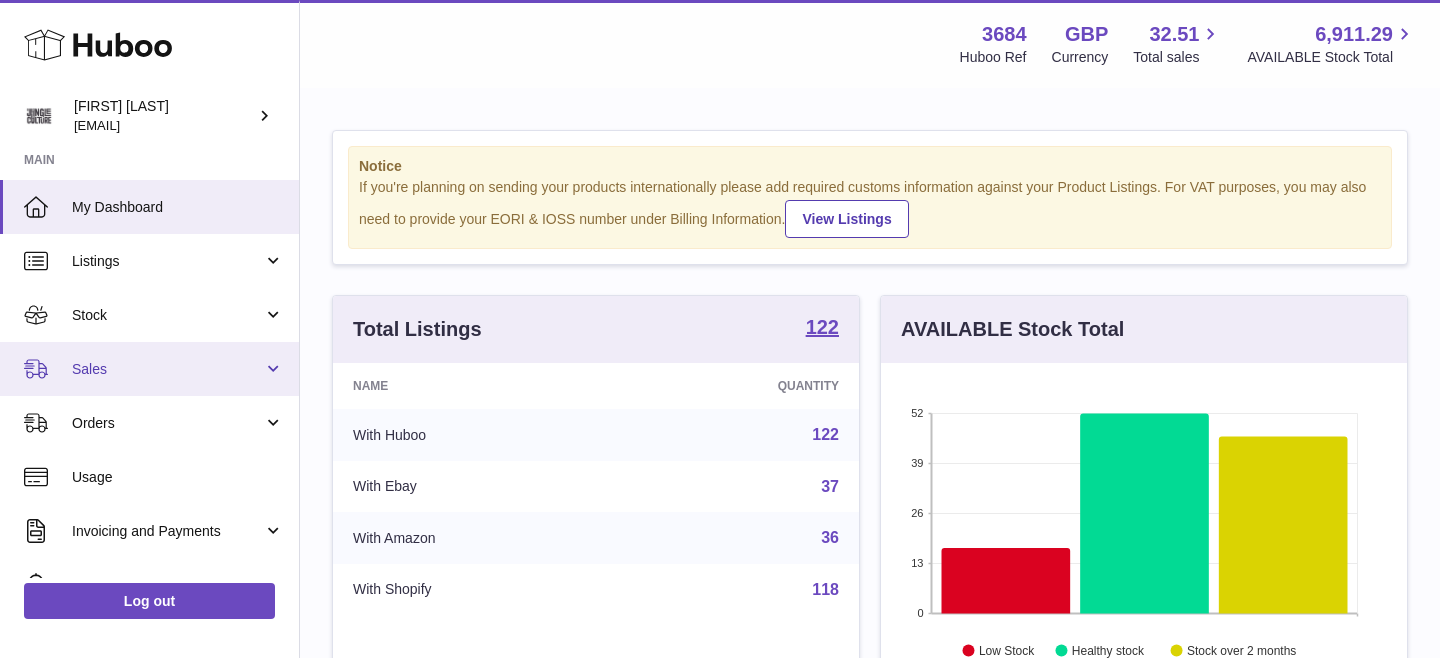 click on "Sales" at bounding box center (167, 369) 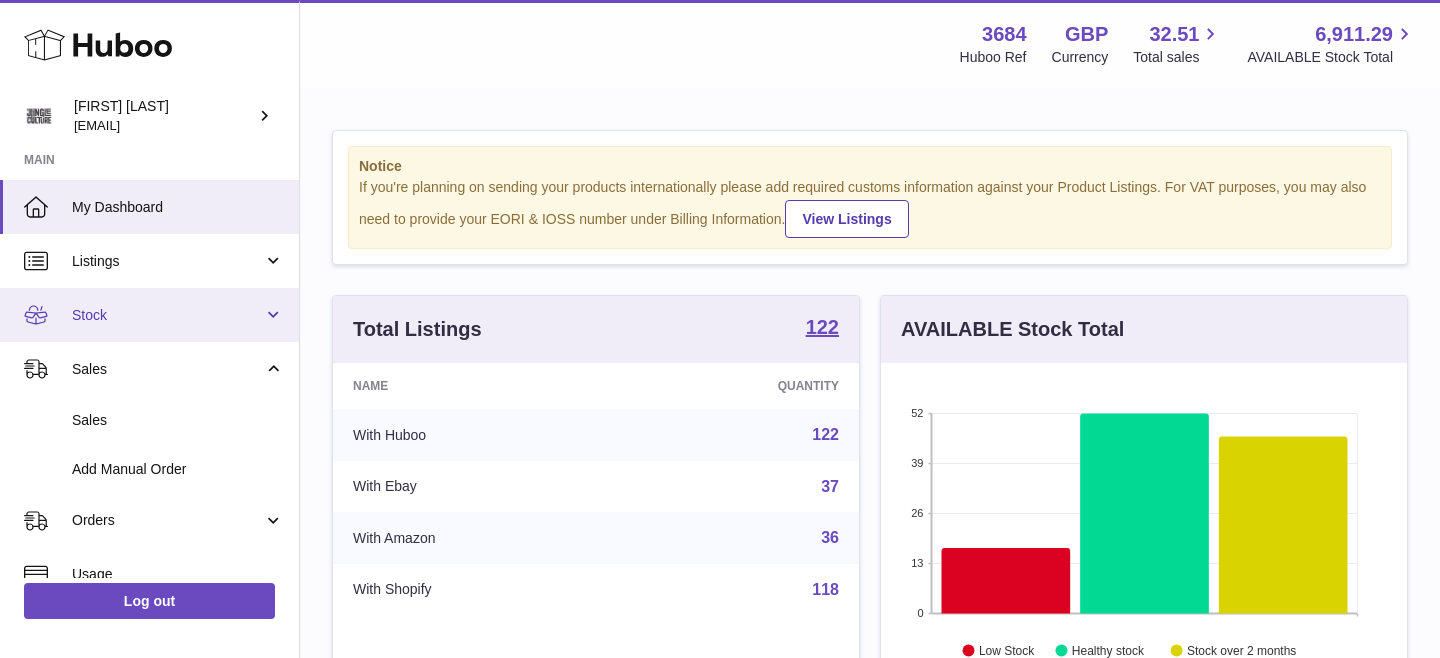 click on "Stock" at bounding box center [167, 315] 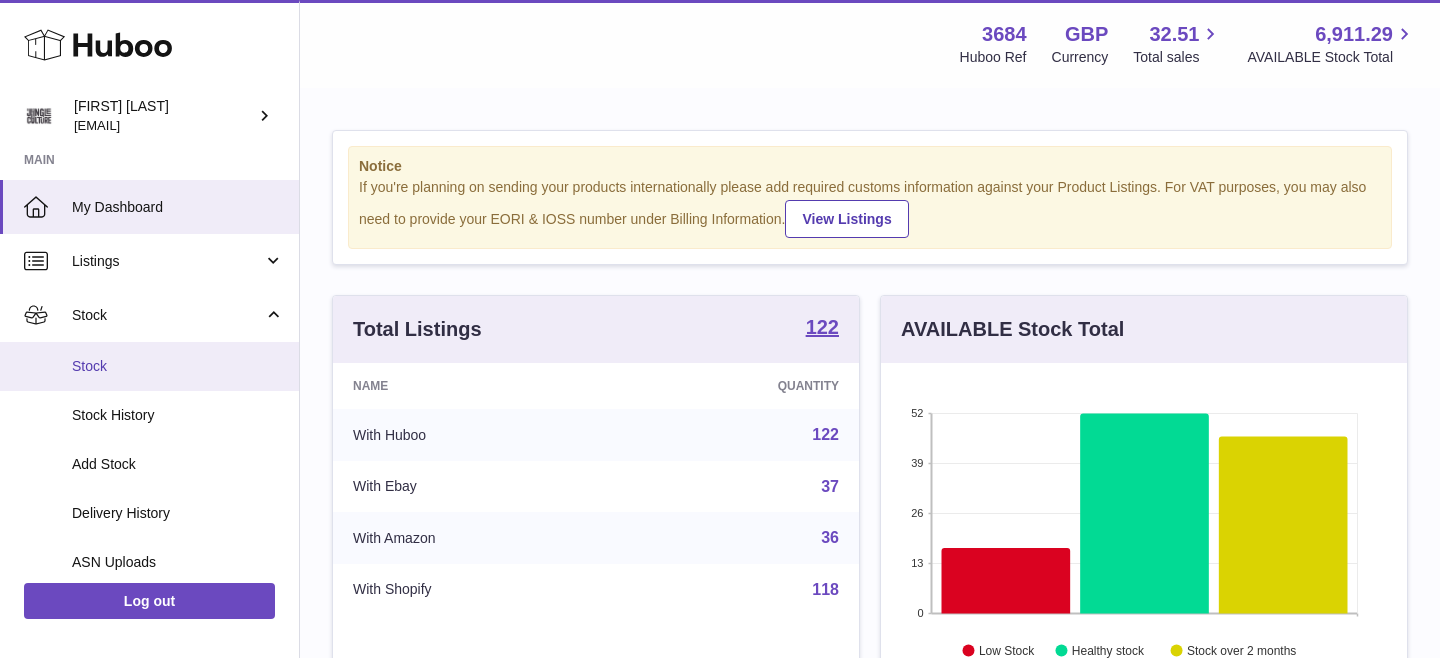 click on "Stock" at bounding box center (149, 366) 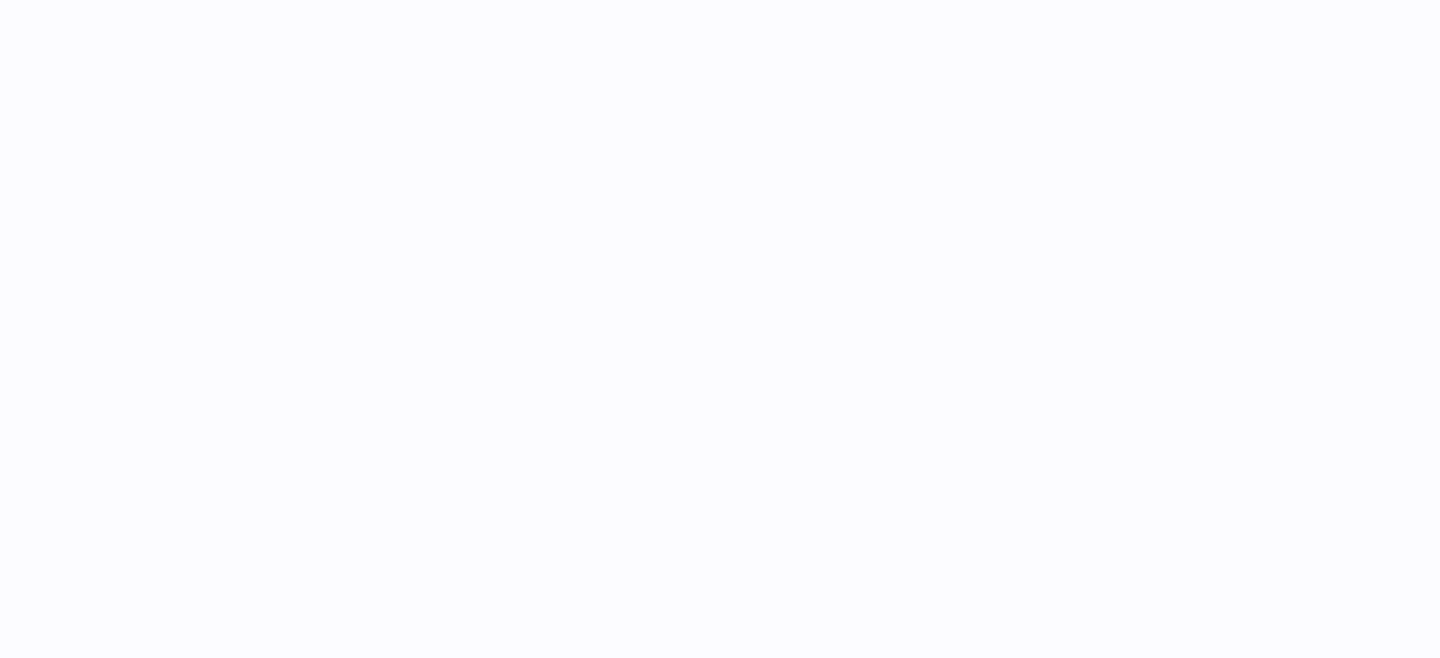 scroll, scrollTop: 0, scrollLeft: 0, axis: both 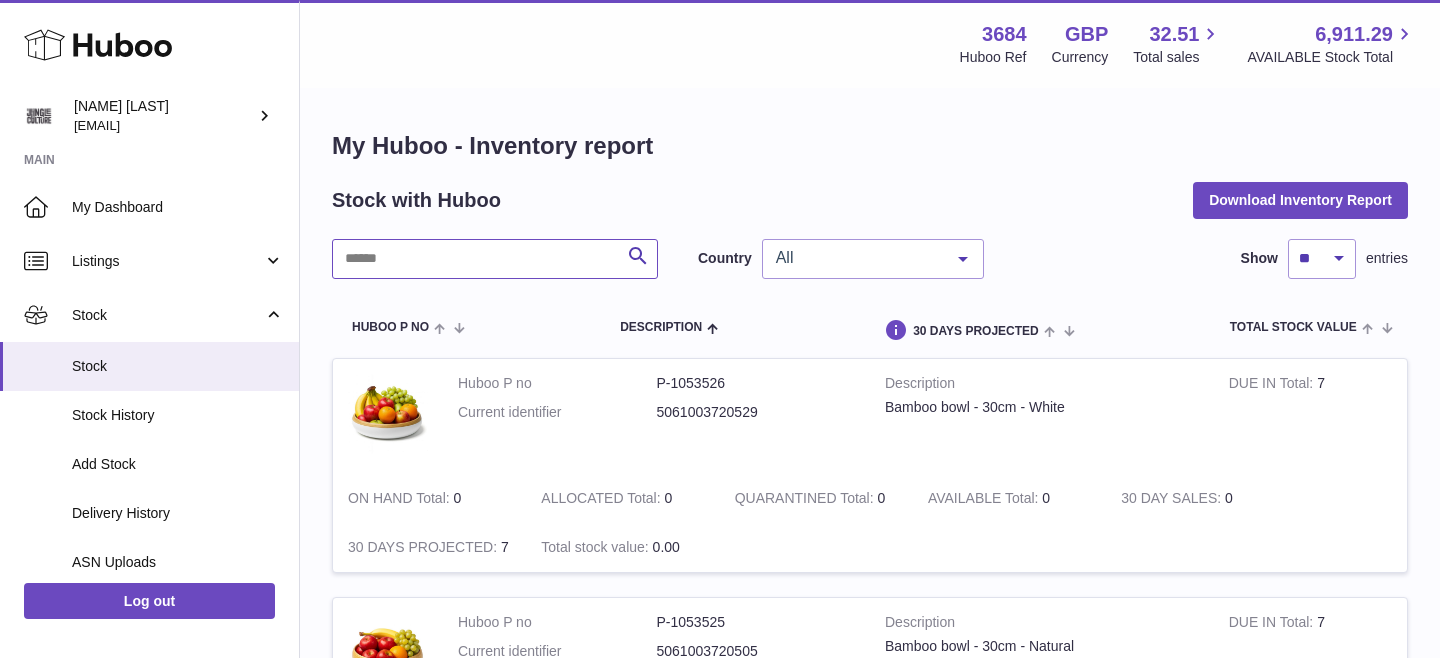 click at bounding box center (495, 259) 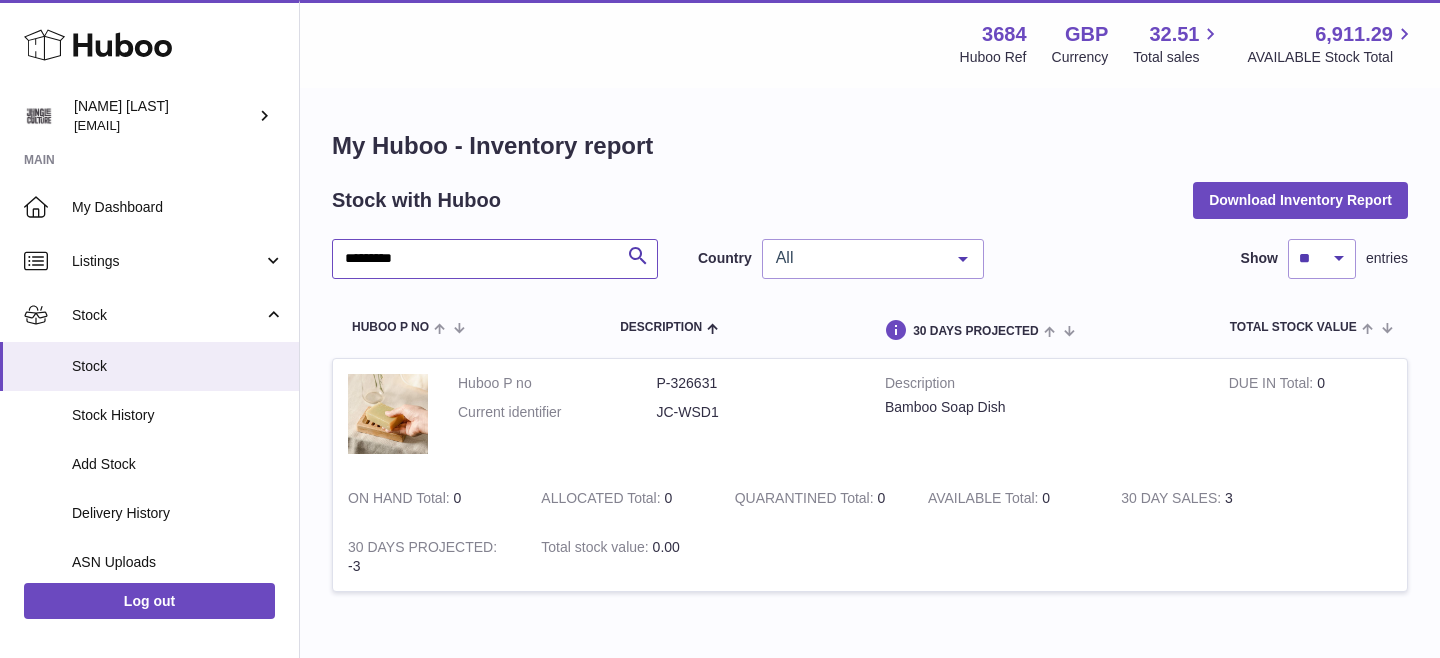 type on "*********" 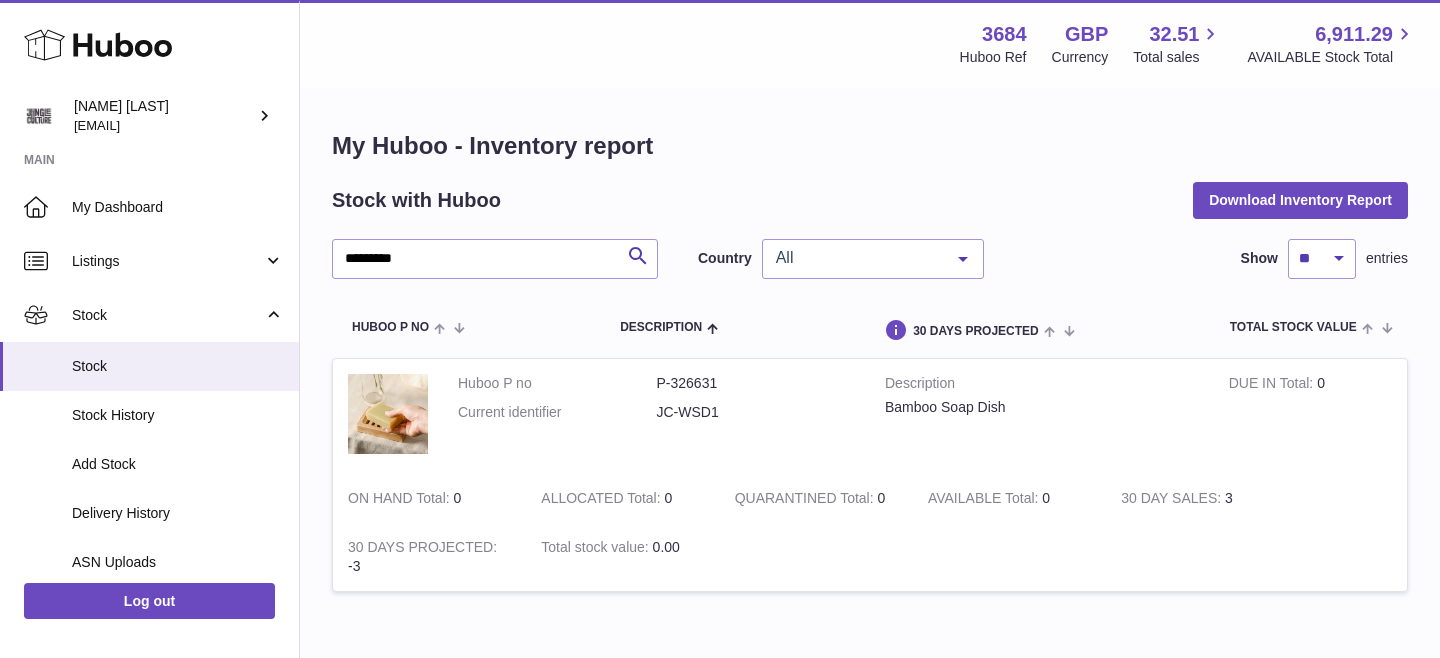 click on "JC-WSD1" at bounding box center [756, 412] 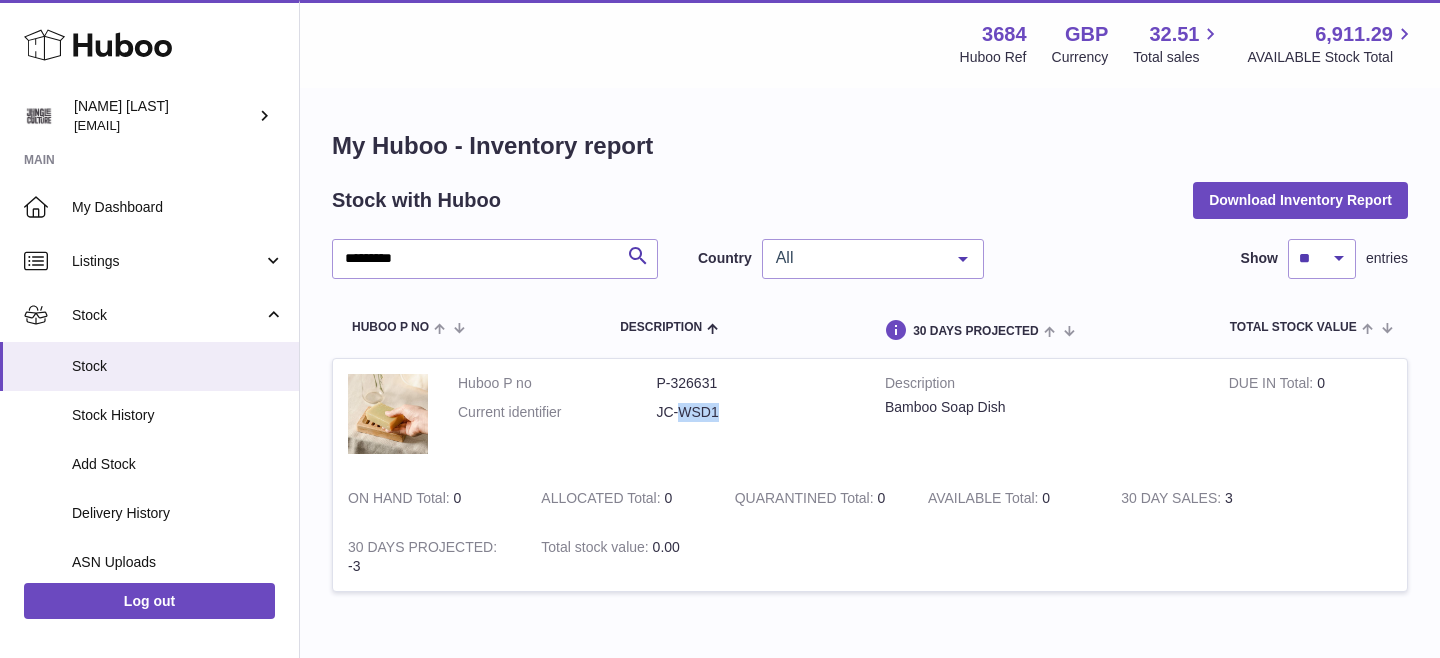 click on "JC-WSD1" at bounding box center (756, 412) 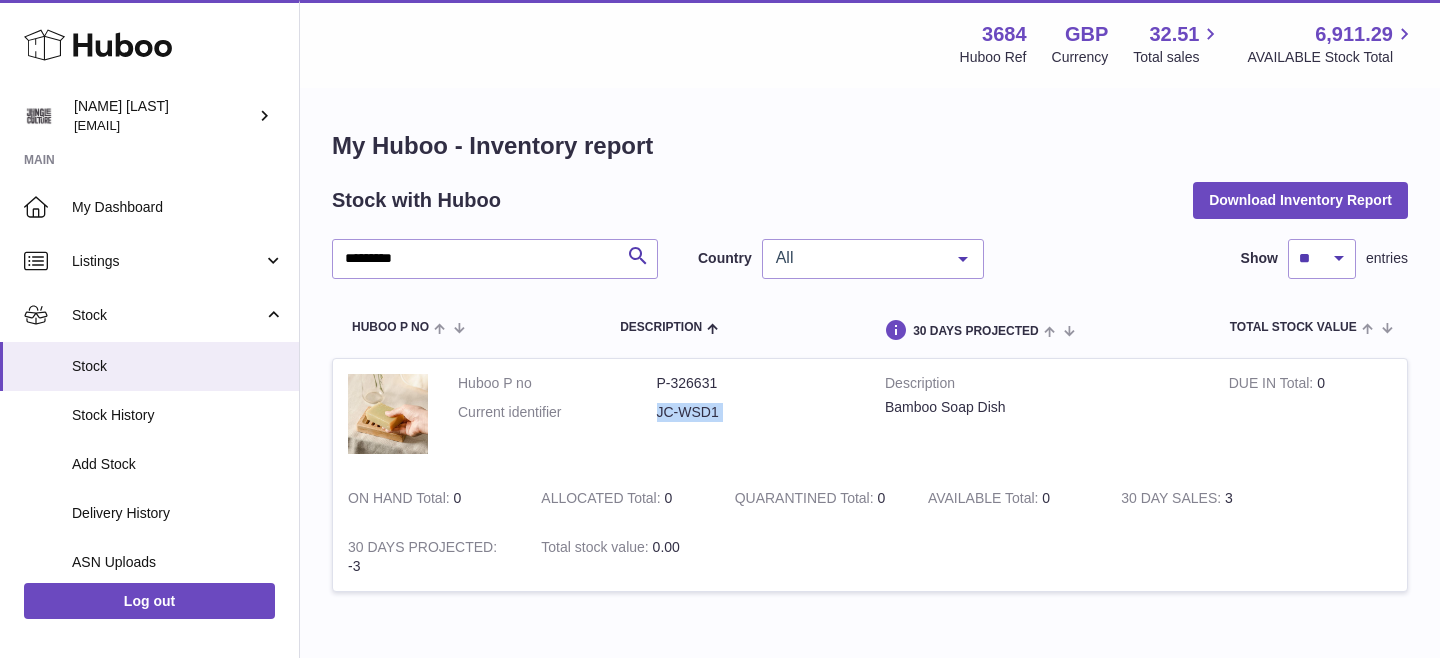 click on "JC-WSD1" at bounding box center (756, 412) 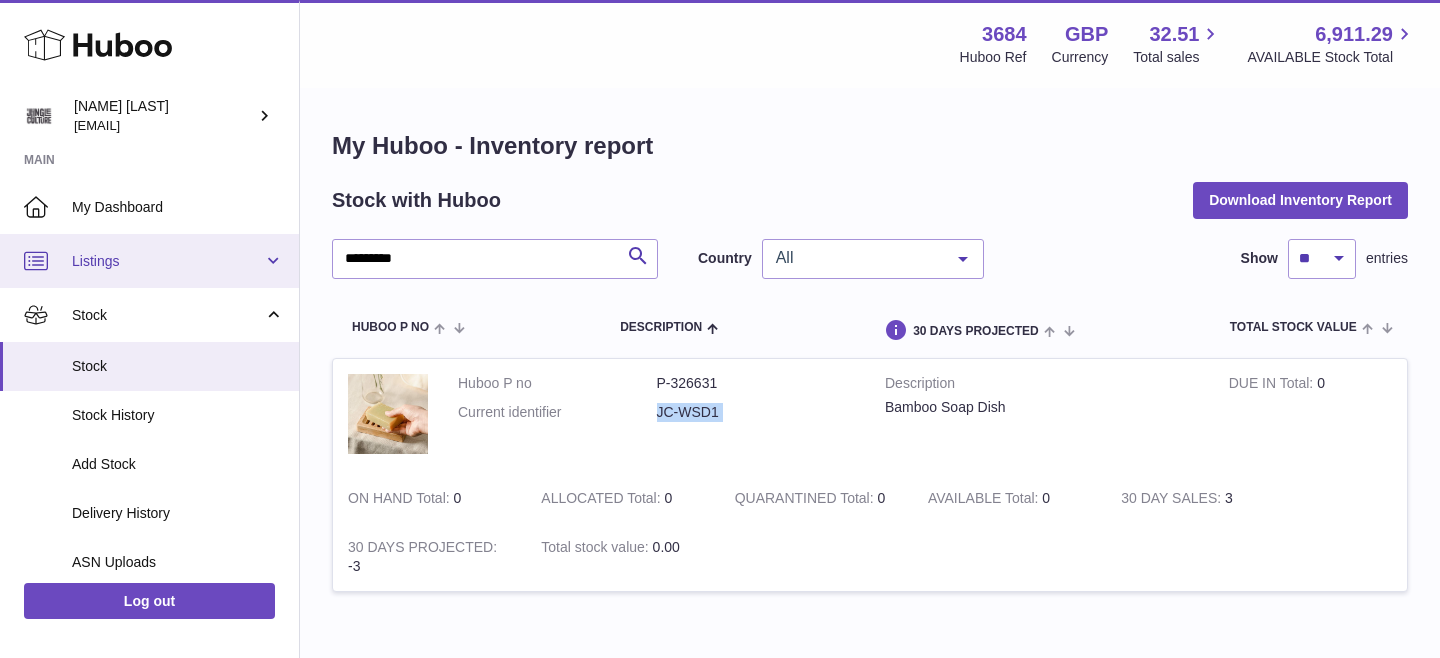 click on "Listings" at bounding box center [167, 261] 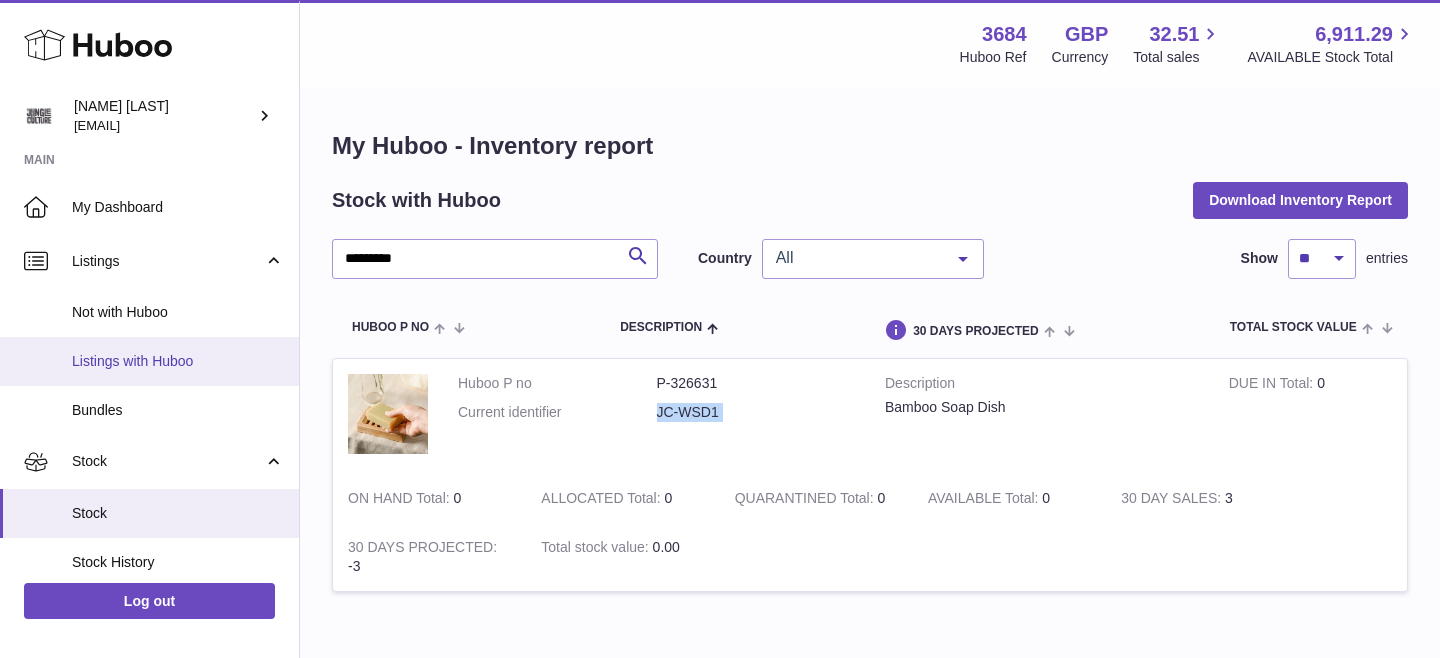 click on "Listings with Huboo" at bounding box center [178, 361] 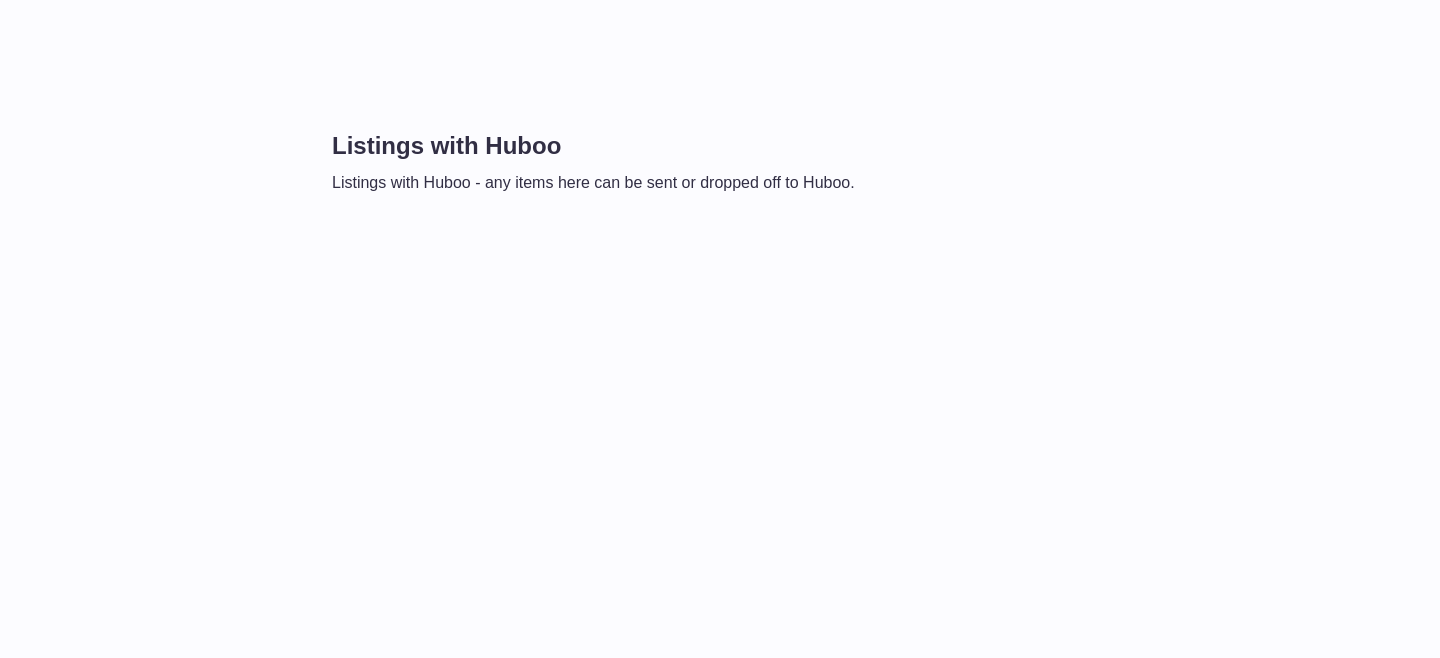 scroll, scrollTop: 0, scrollLeft: 0, axis: both 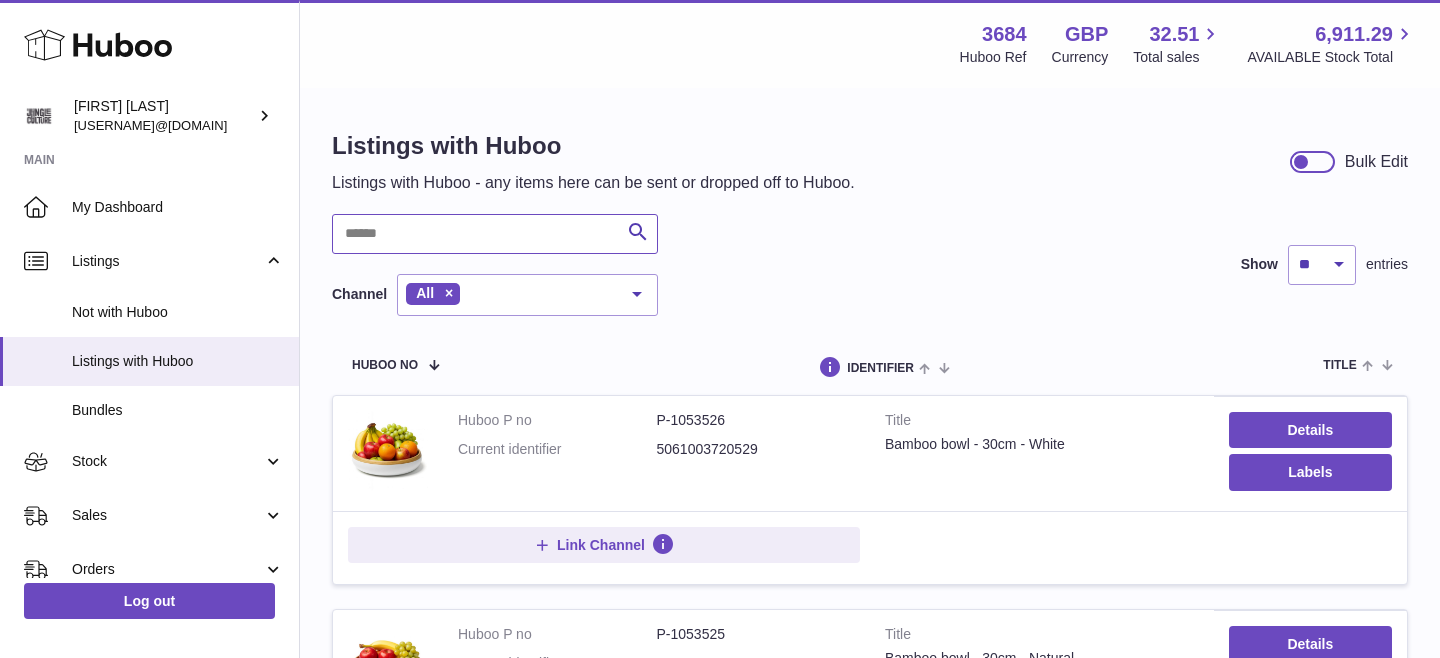 click at bounding box center (495, 234) 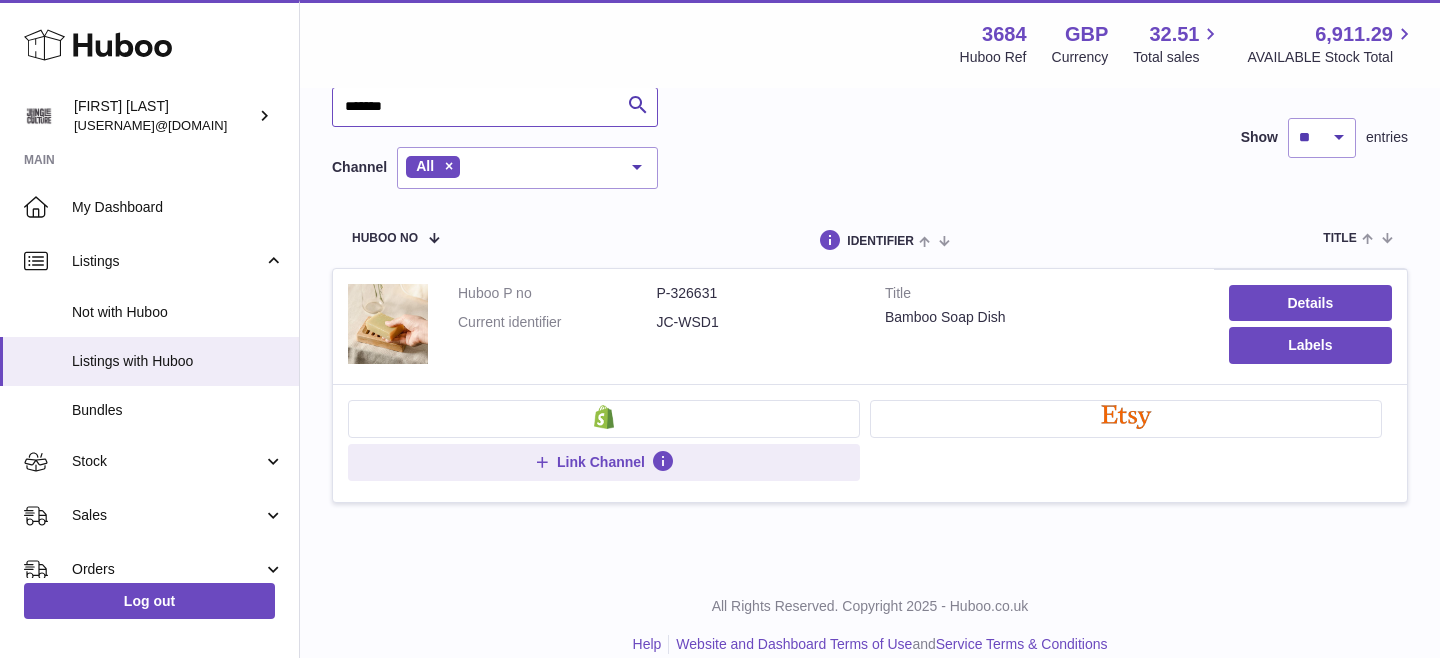 scroll, scrollTop: 154, scrollLeft: 0, axis: vertical 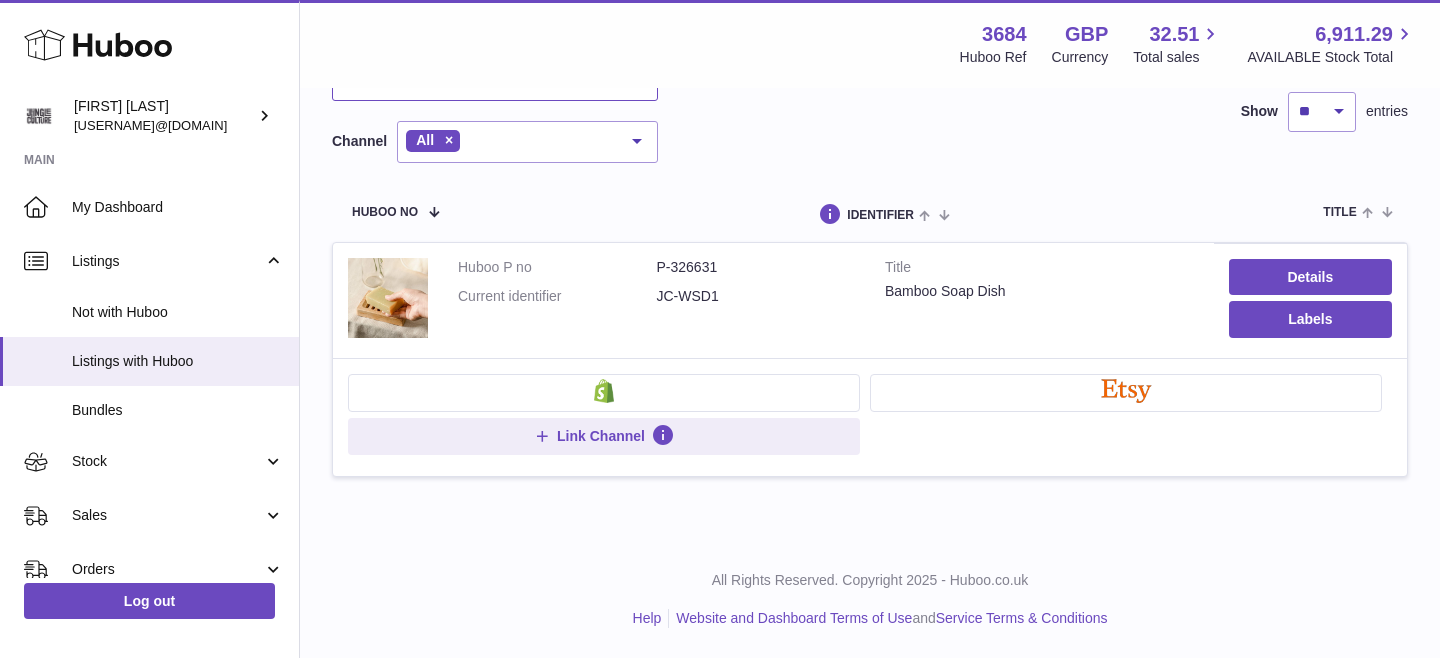 type on "*******" 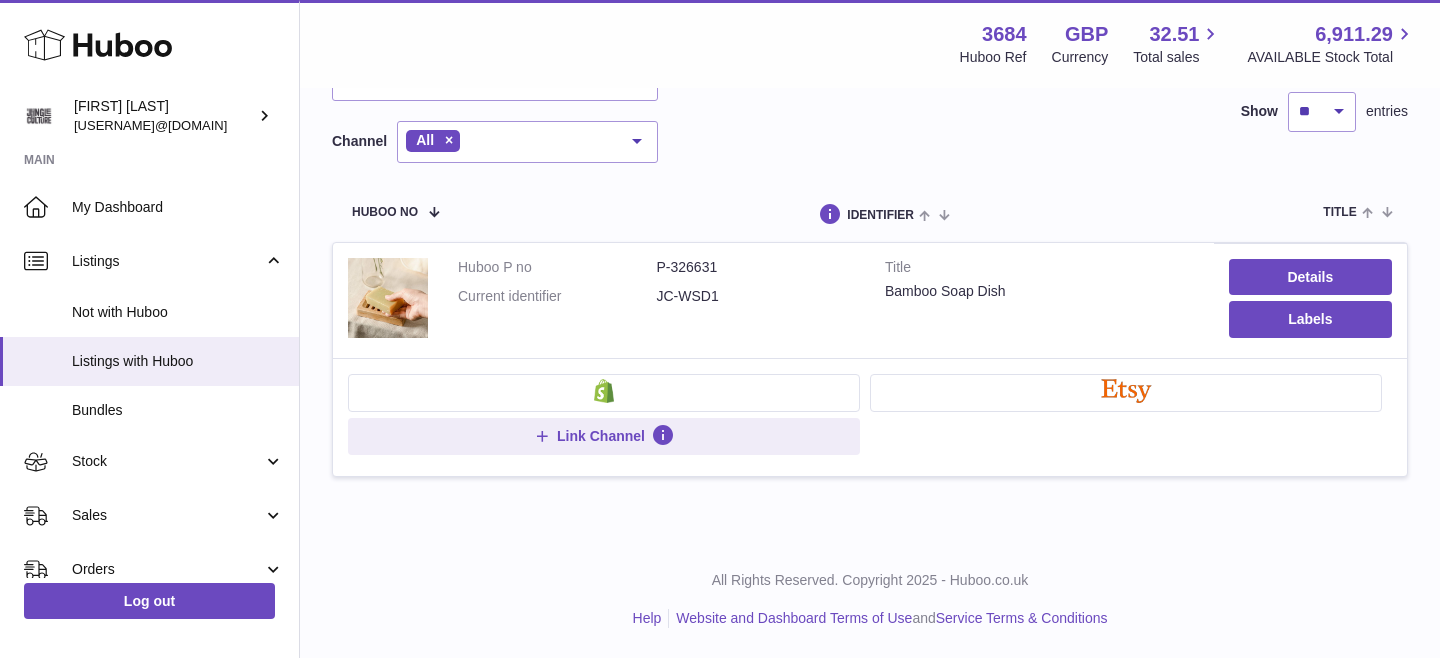 click at bounding box center (1126, 393) 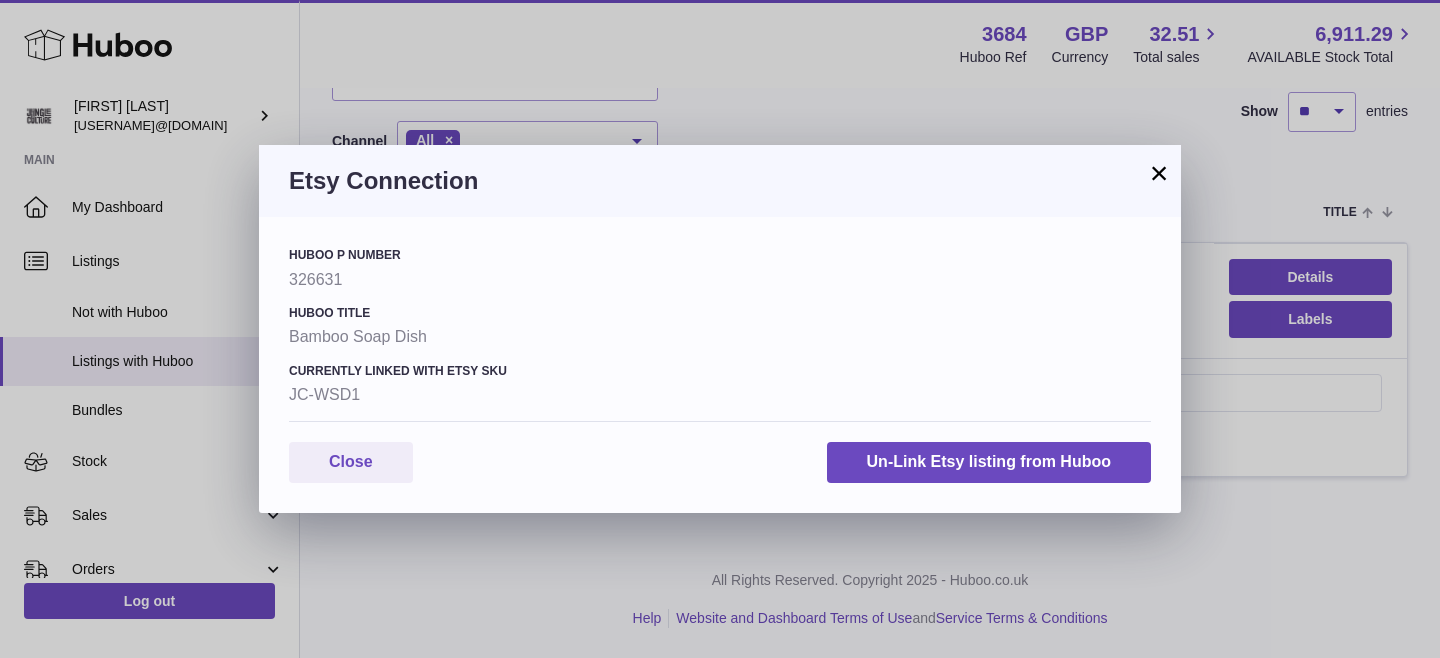click on "×" at bounding box center (1159, 173) 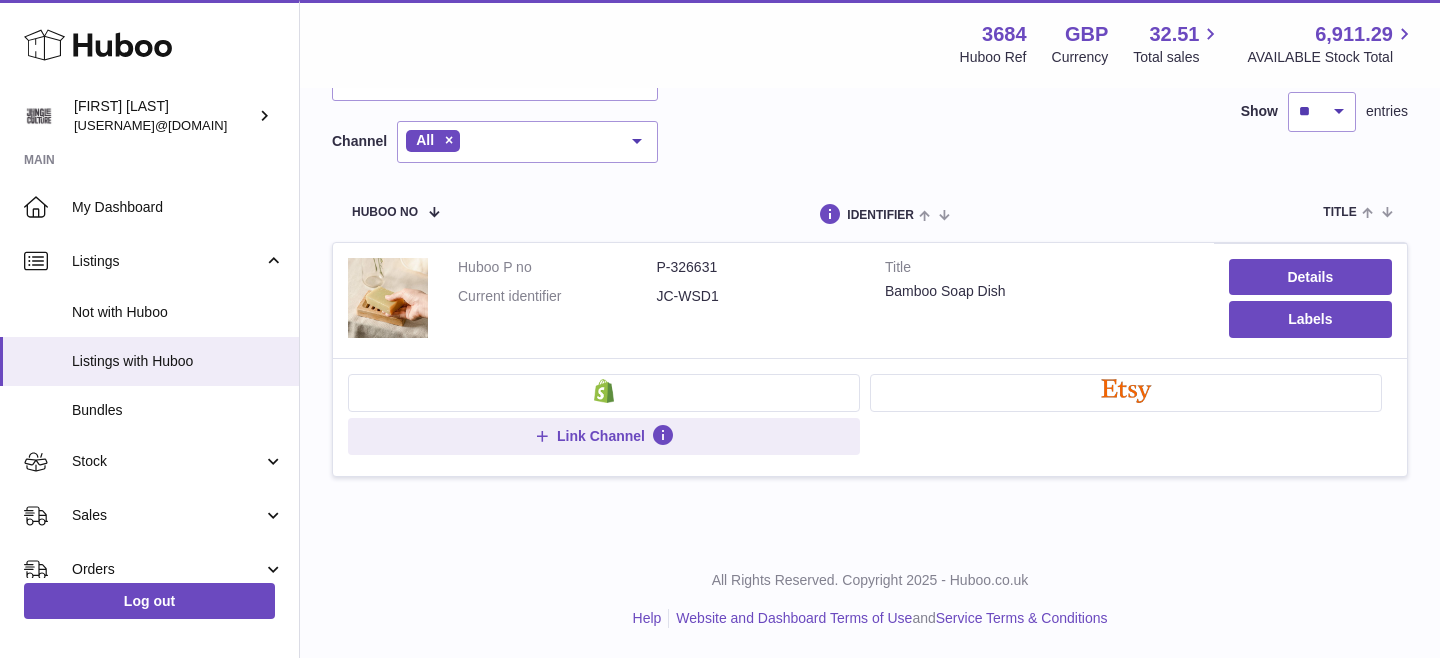 click at bounding box center [604, 393] 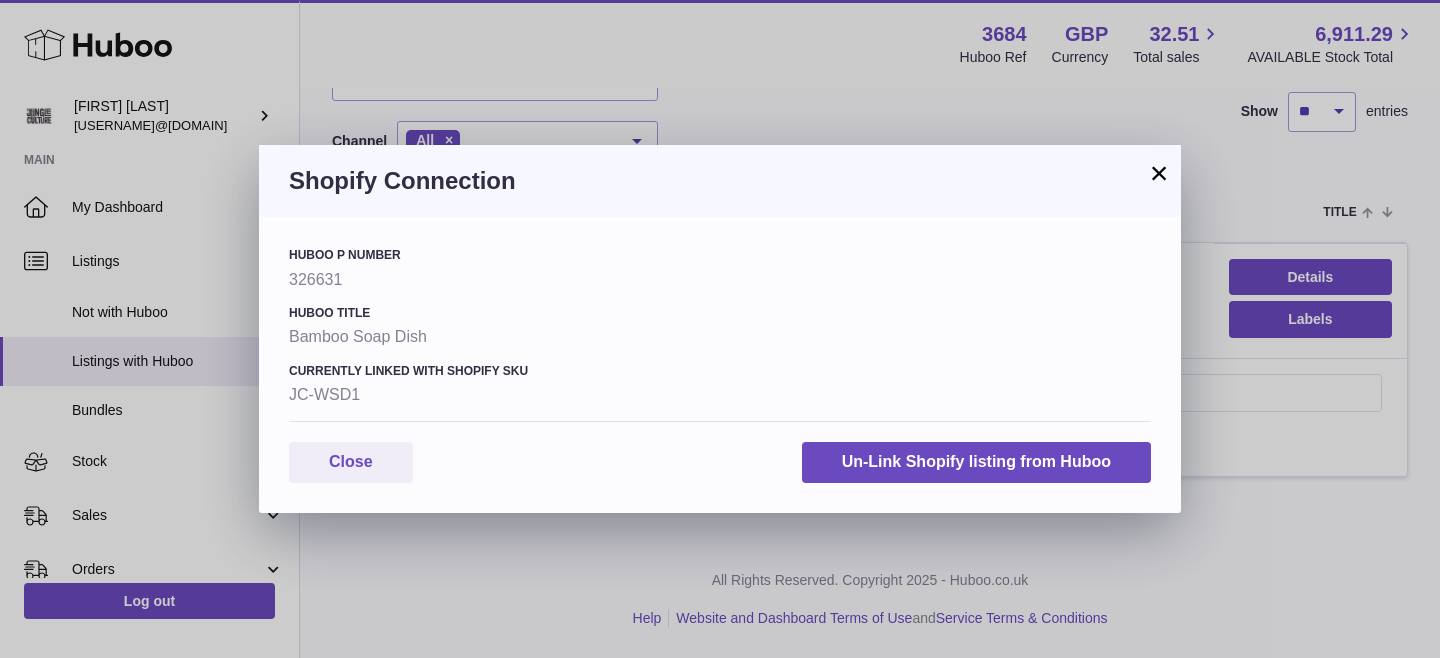 click on "×" at bounding box center [1159, 173] 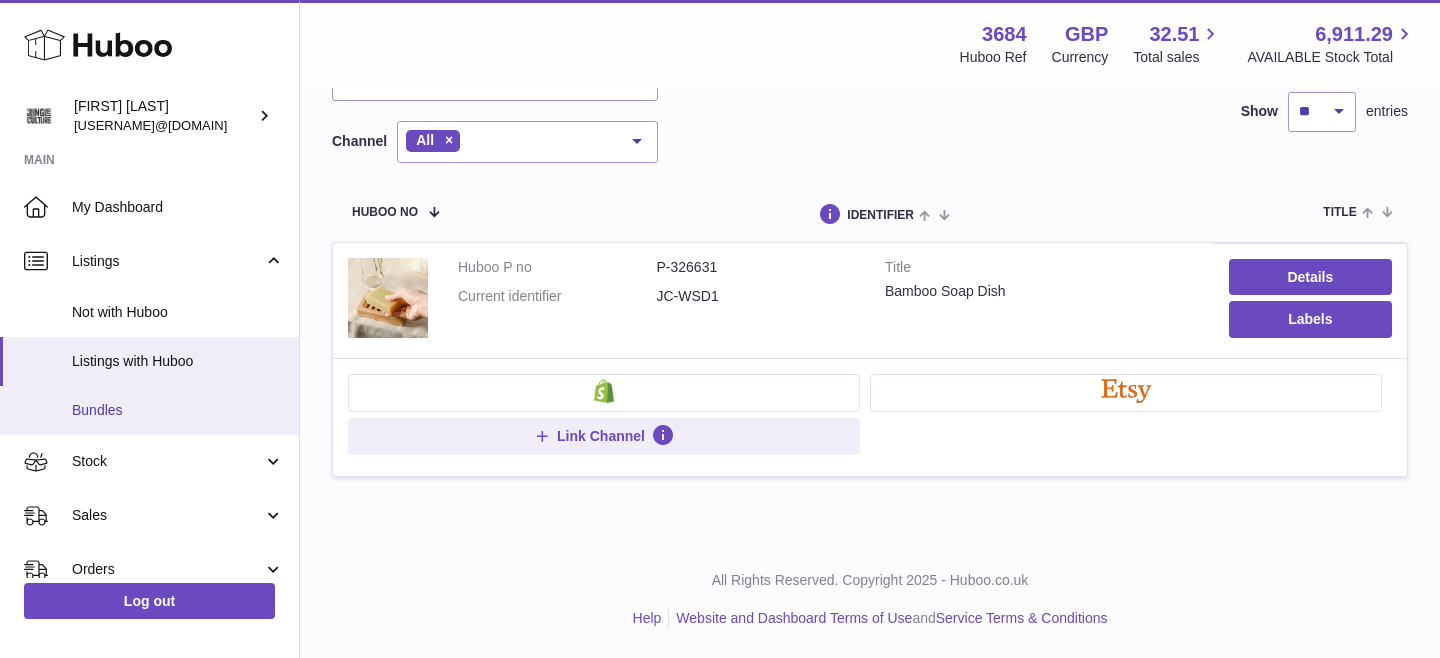 click on "Bundles" at bounding box center [178, 410] 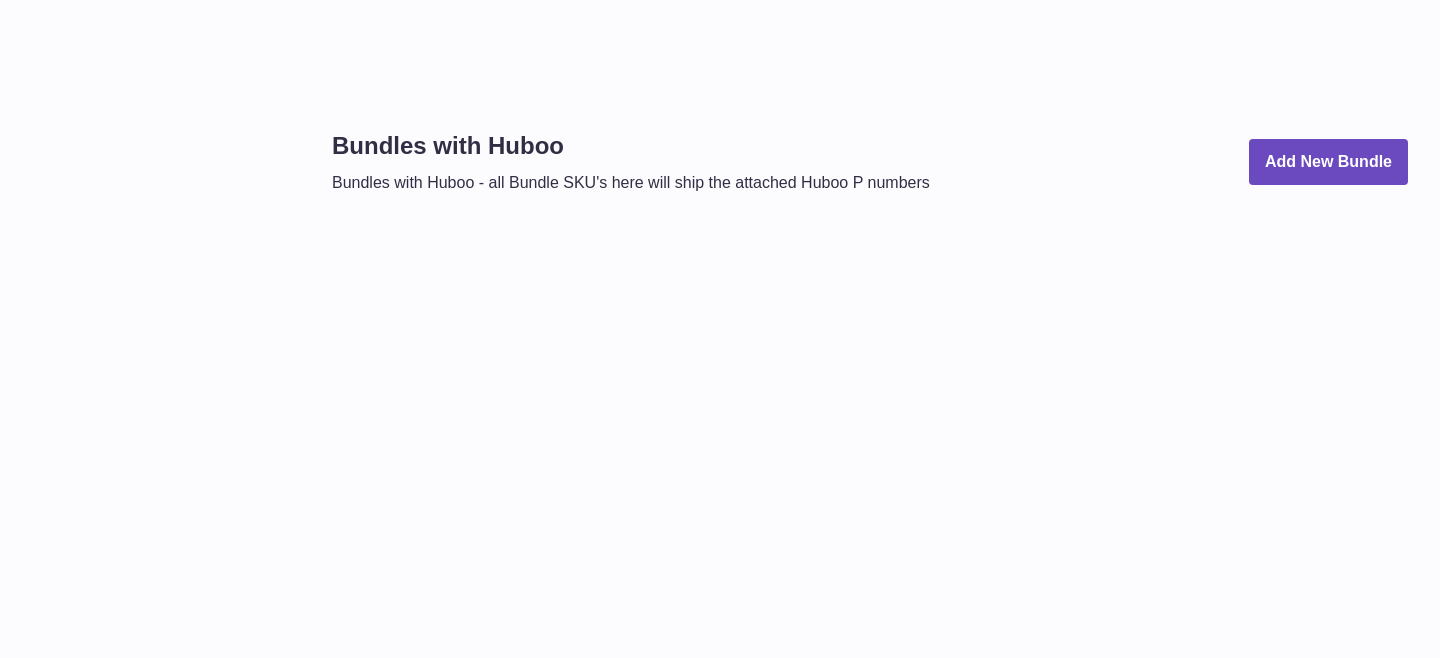 scroll, scrollTop: 0, scrollLeft: 0, axis: both 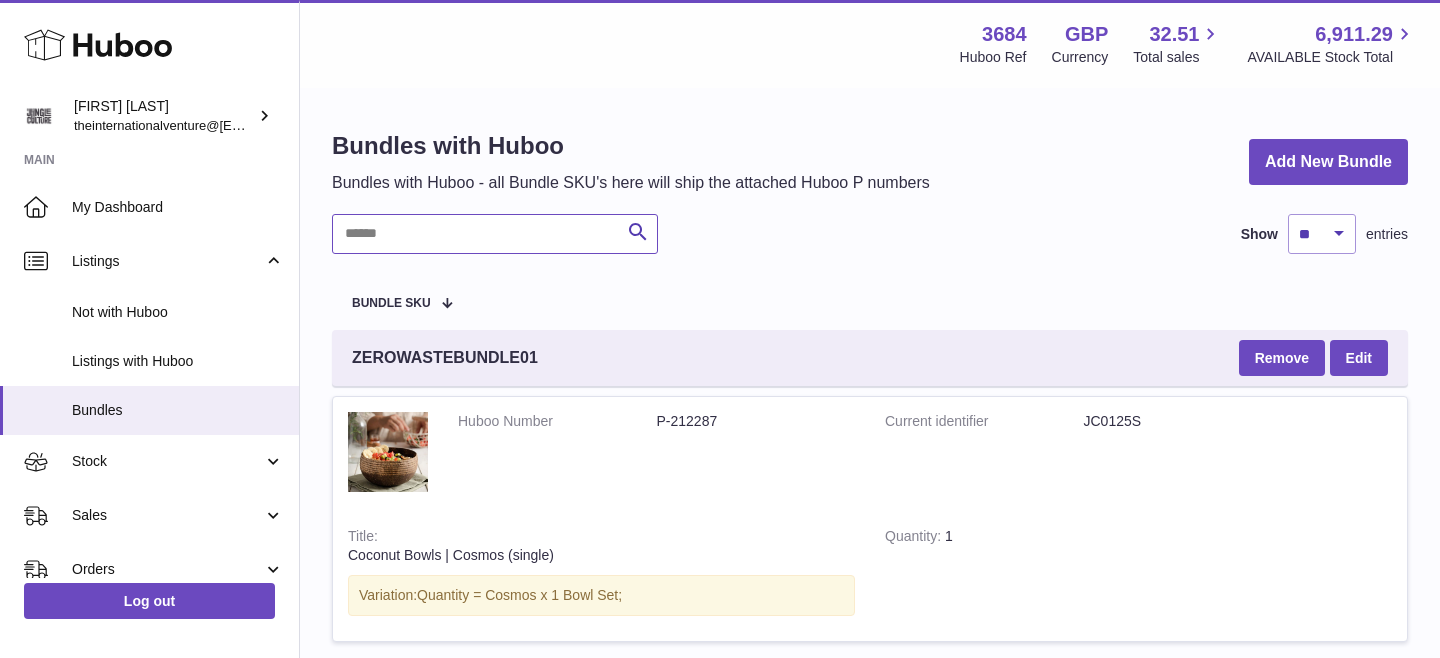 click at bounding box center (495, 234) 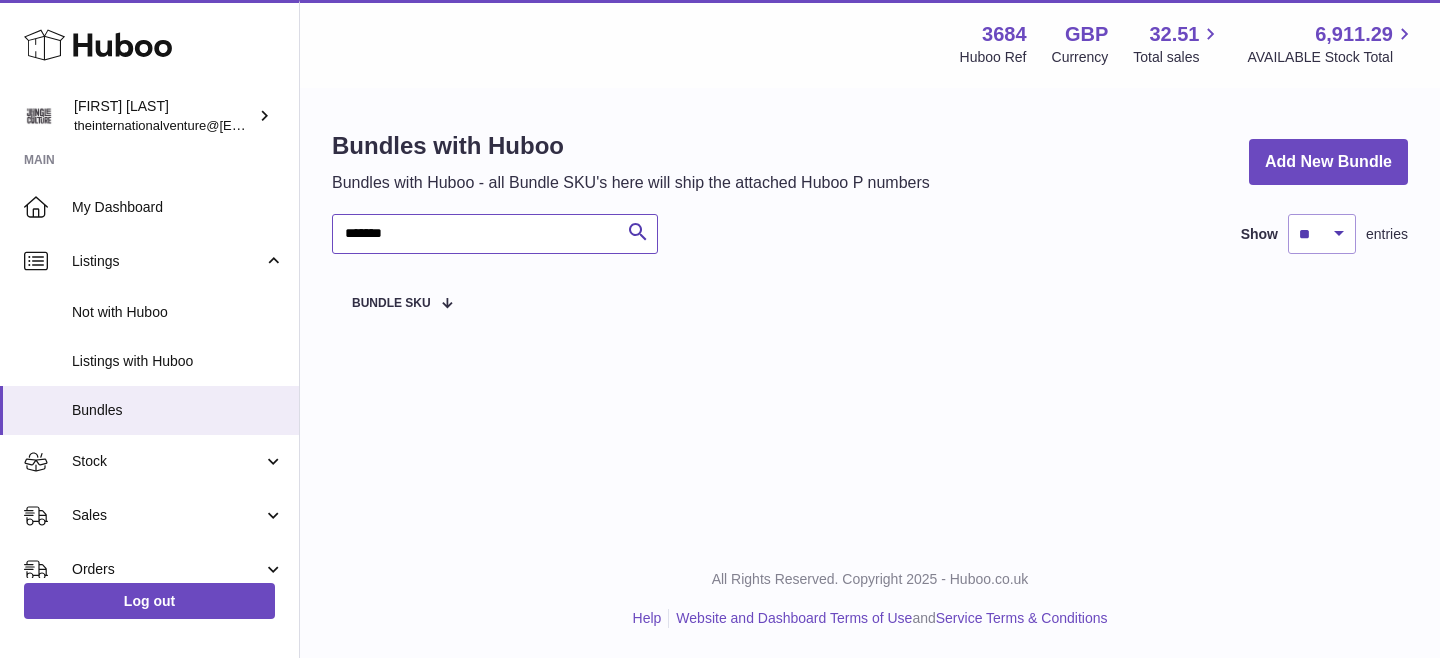 type on "*******" 